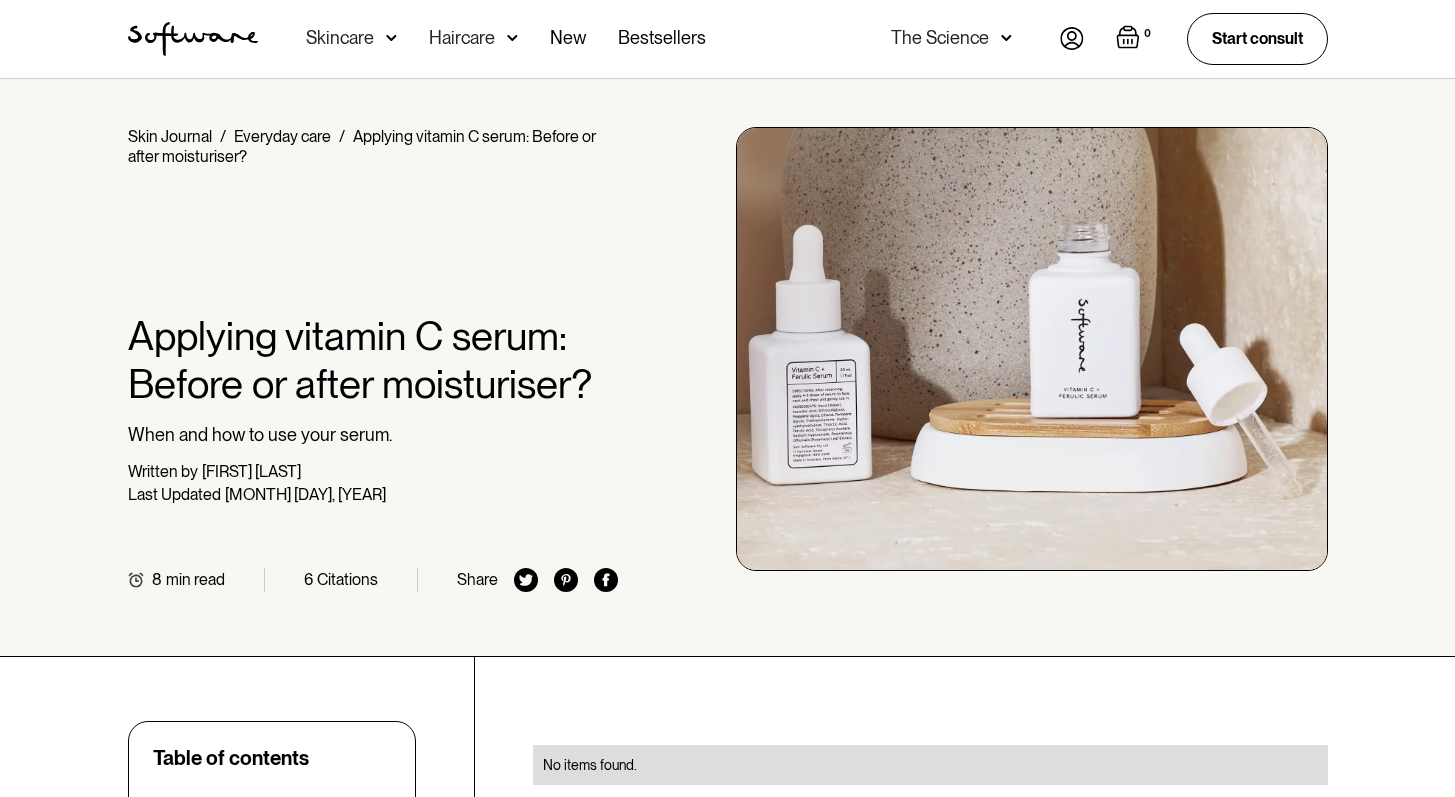 scroll, scrollTop: 186, scrollLeft: 0, axis: vertical 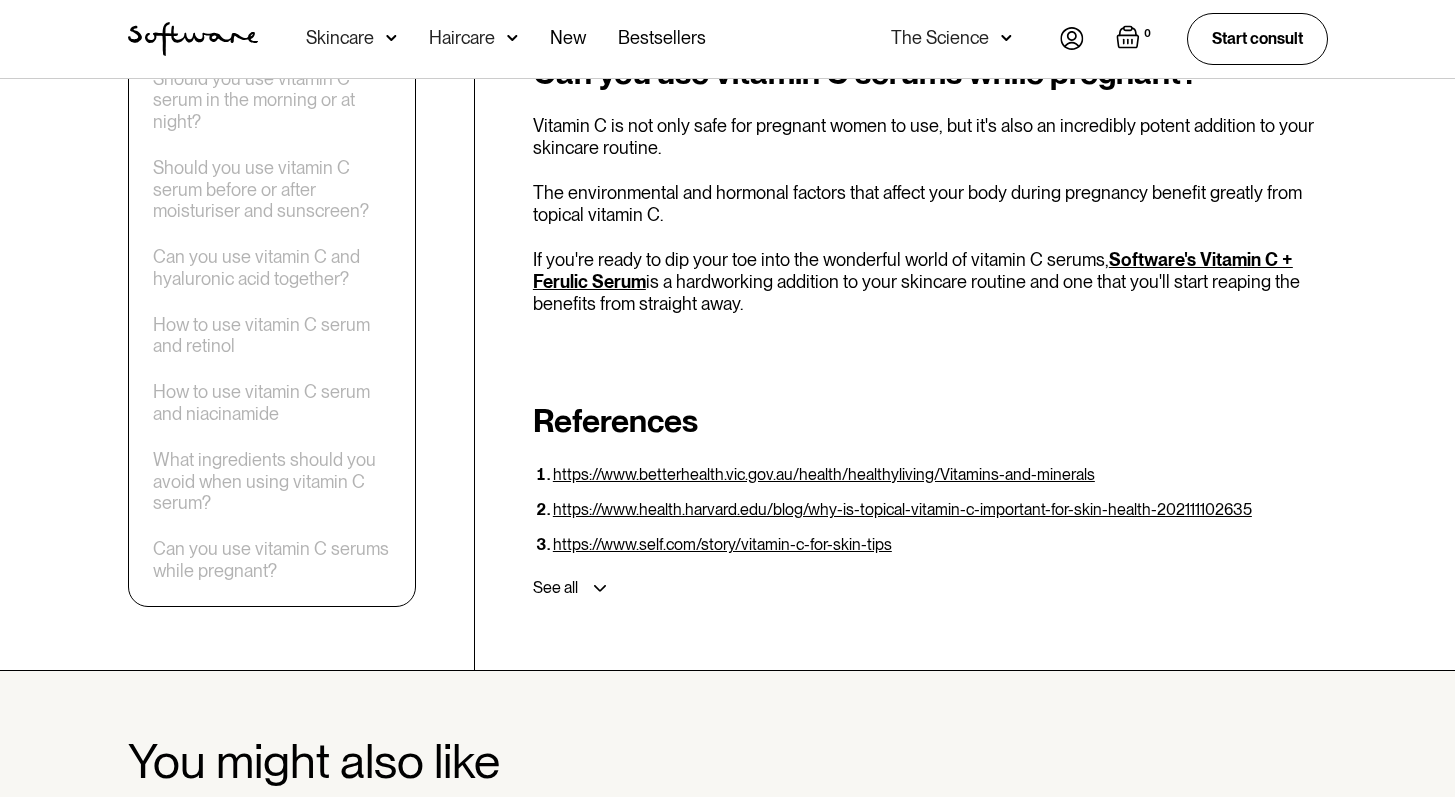 click on "See all" at bounding box center (926, 588) 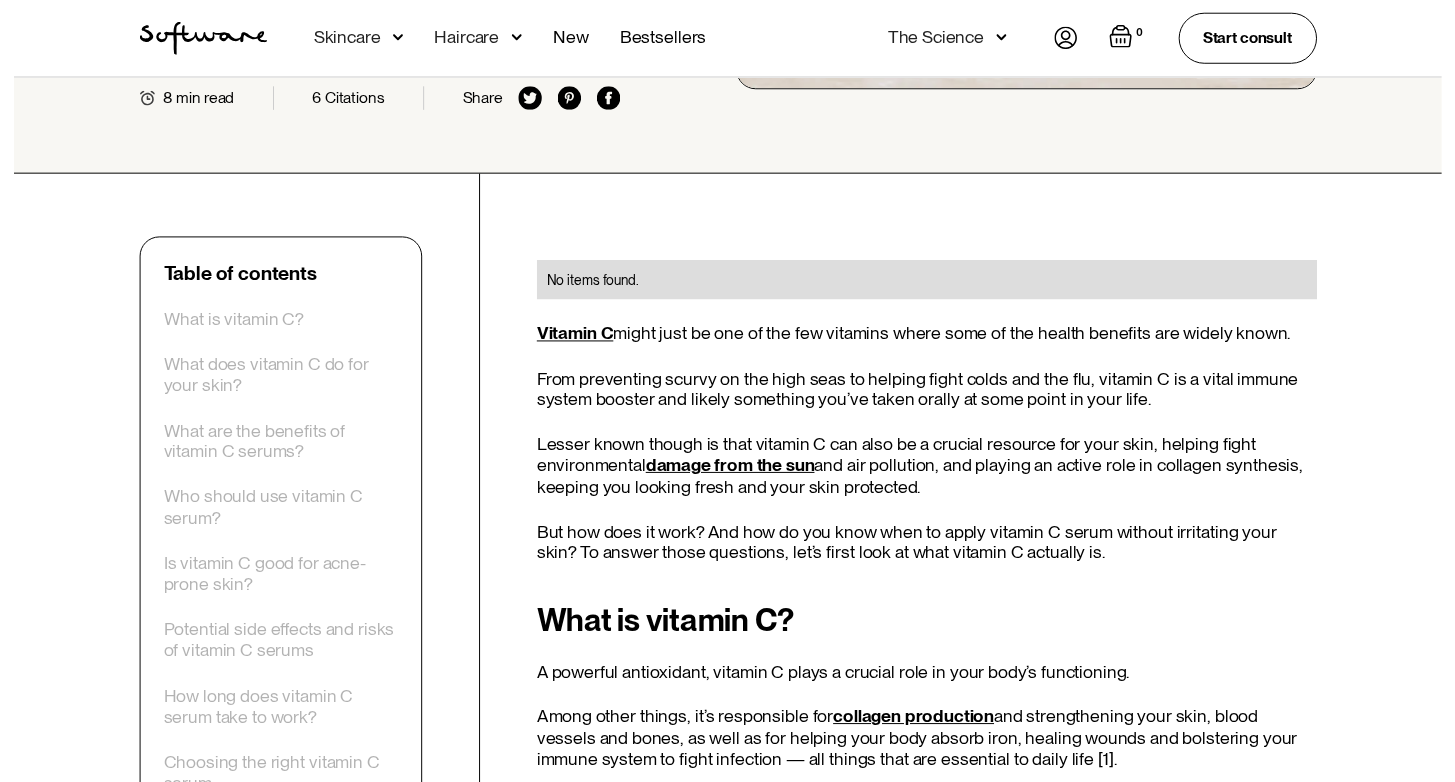 scroll, scrollTop: 241, scrollLeft: 0, axis: vertical 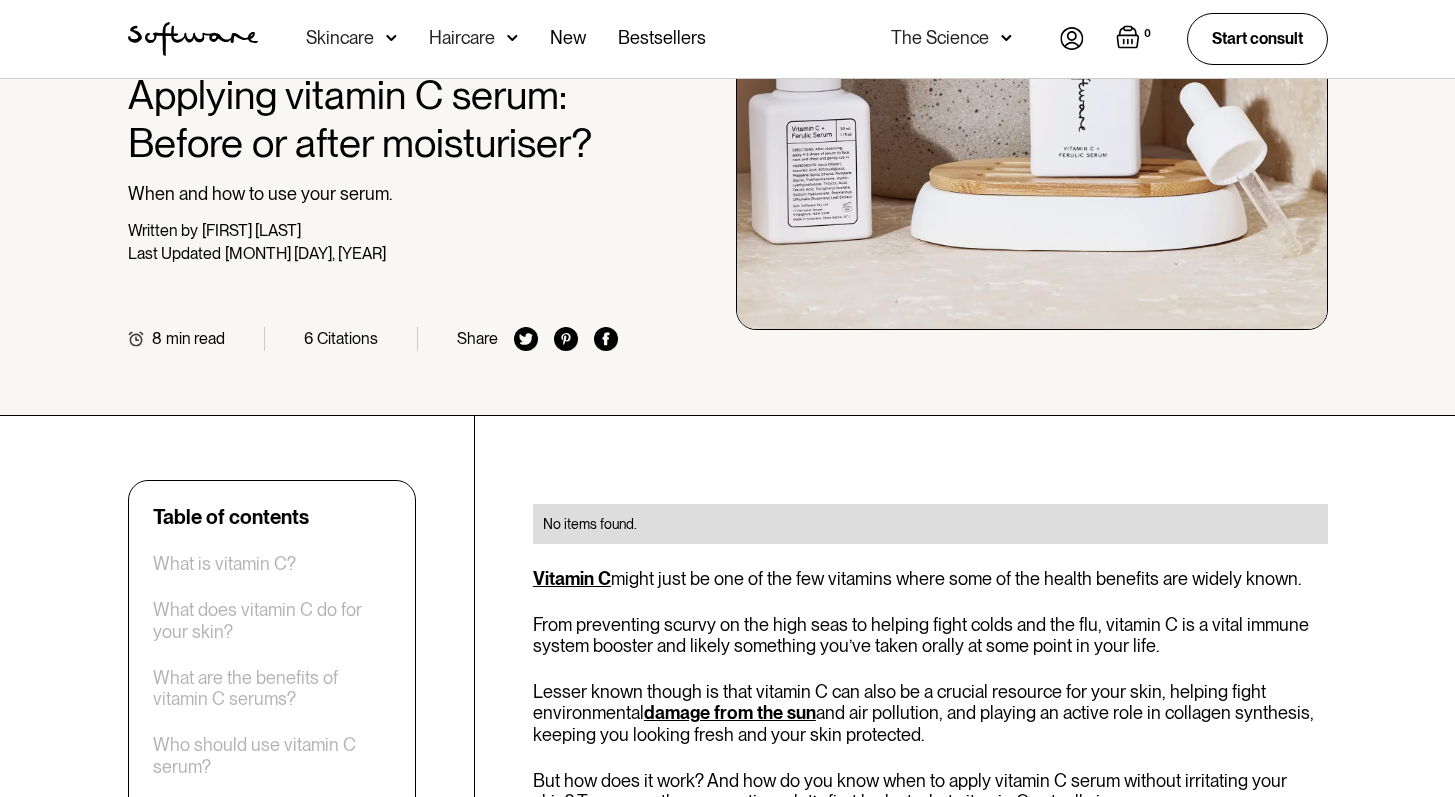 click on "The Science" at bounding box center (951, 39) 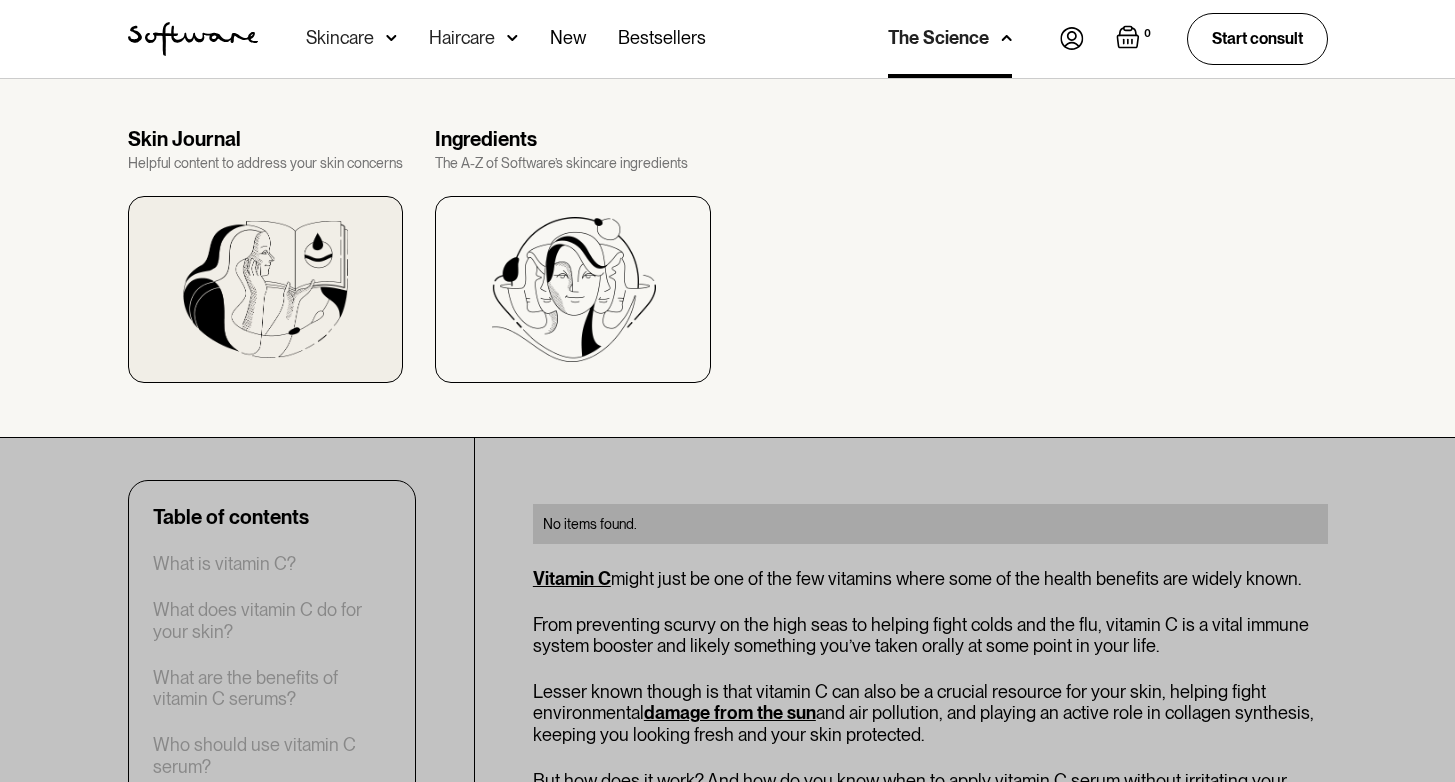 click at bounding box center (265, 289) 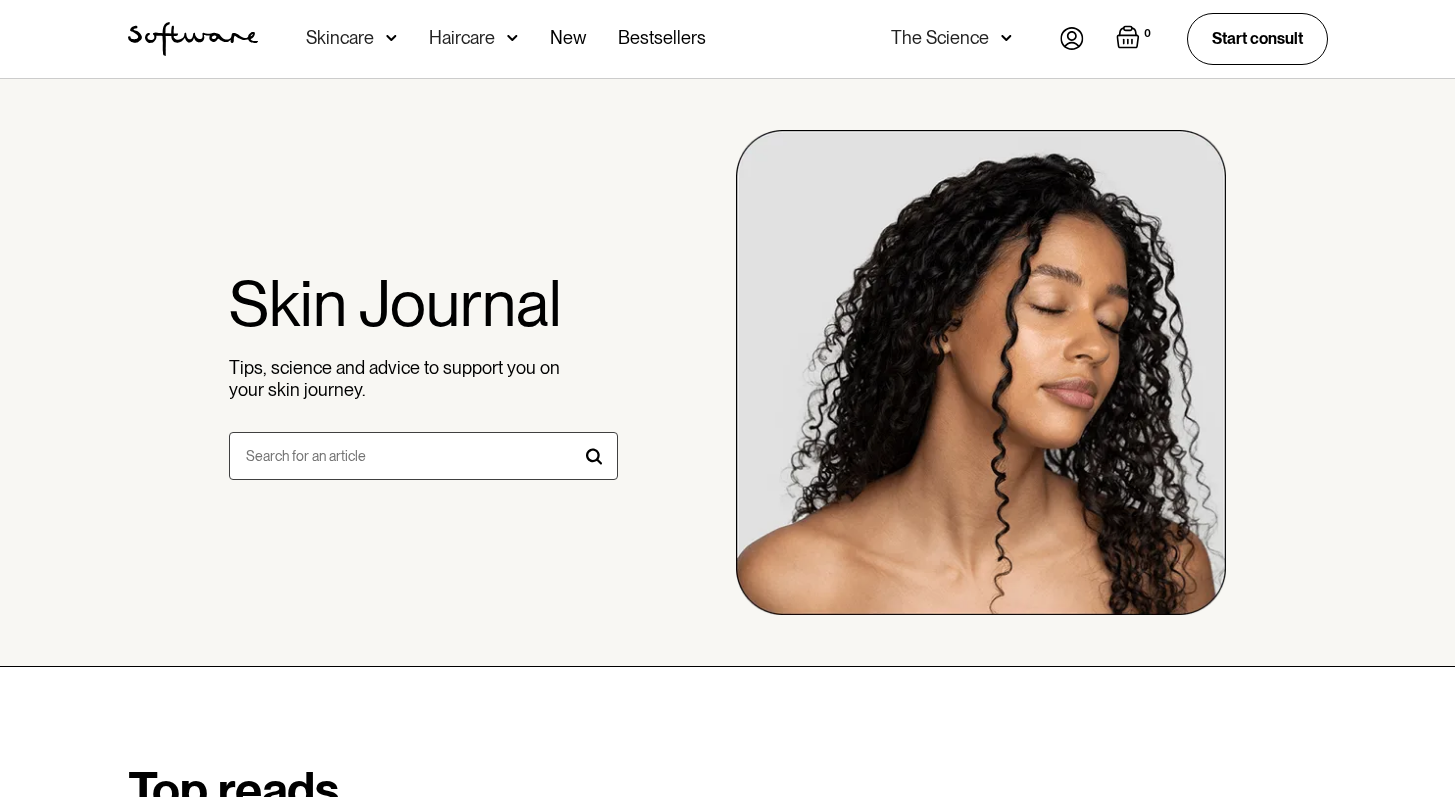scroll, scrollTop: 0, scrollLeft: 0, axis: both 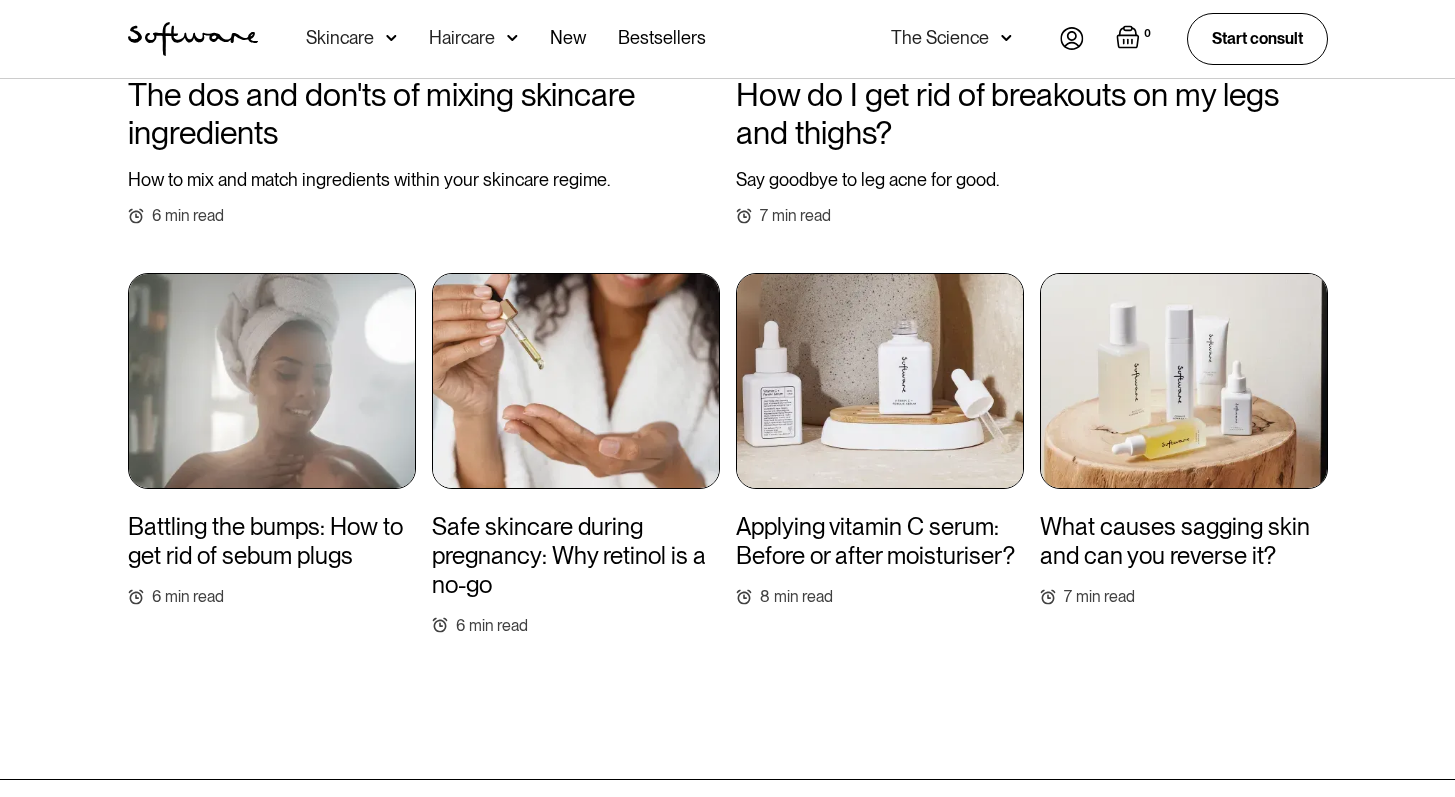click at bounding box center [272, 381] 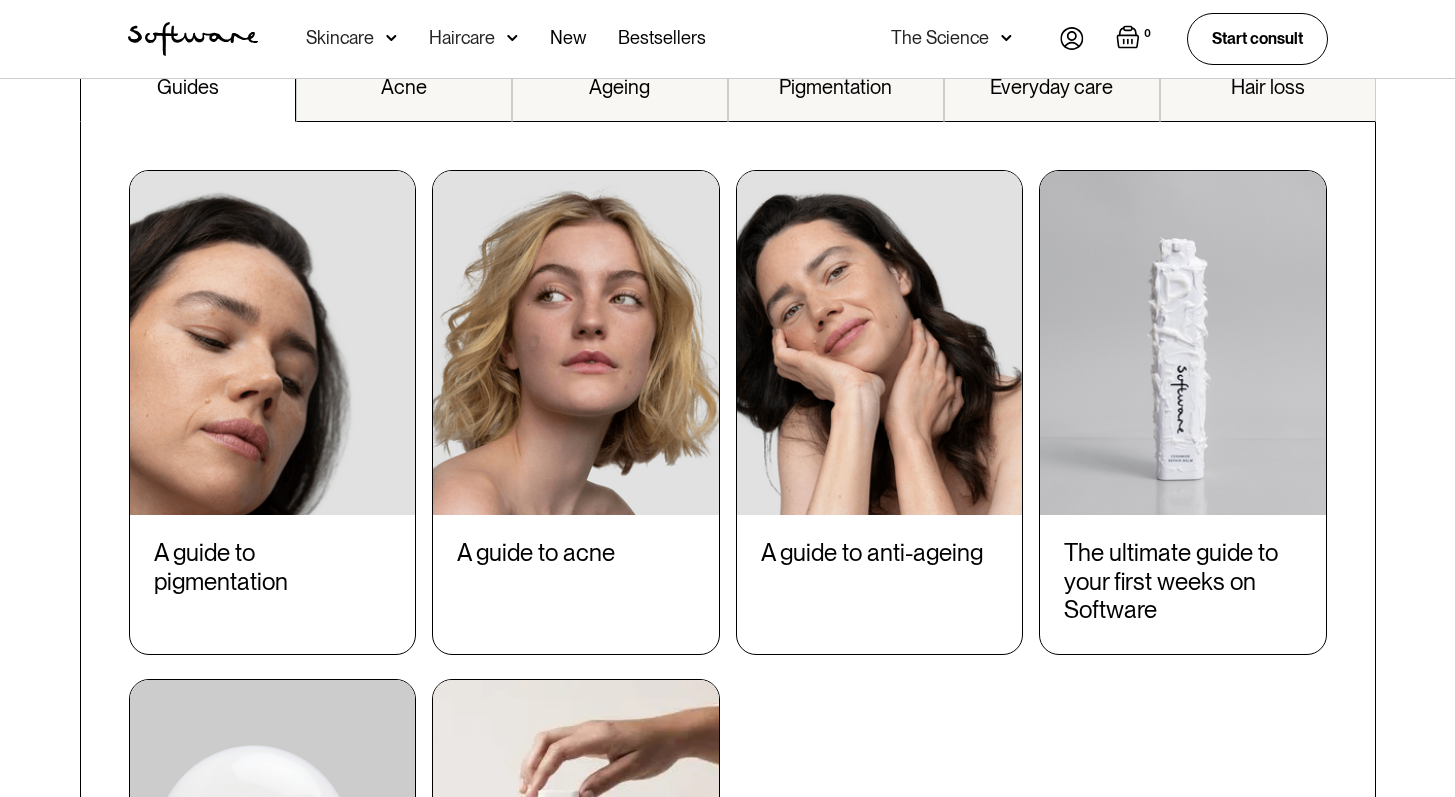 scroll, scrollTop: 2126, scrollLeft: 0, axis: vertical 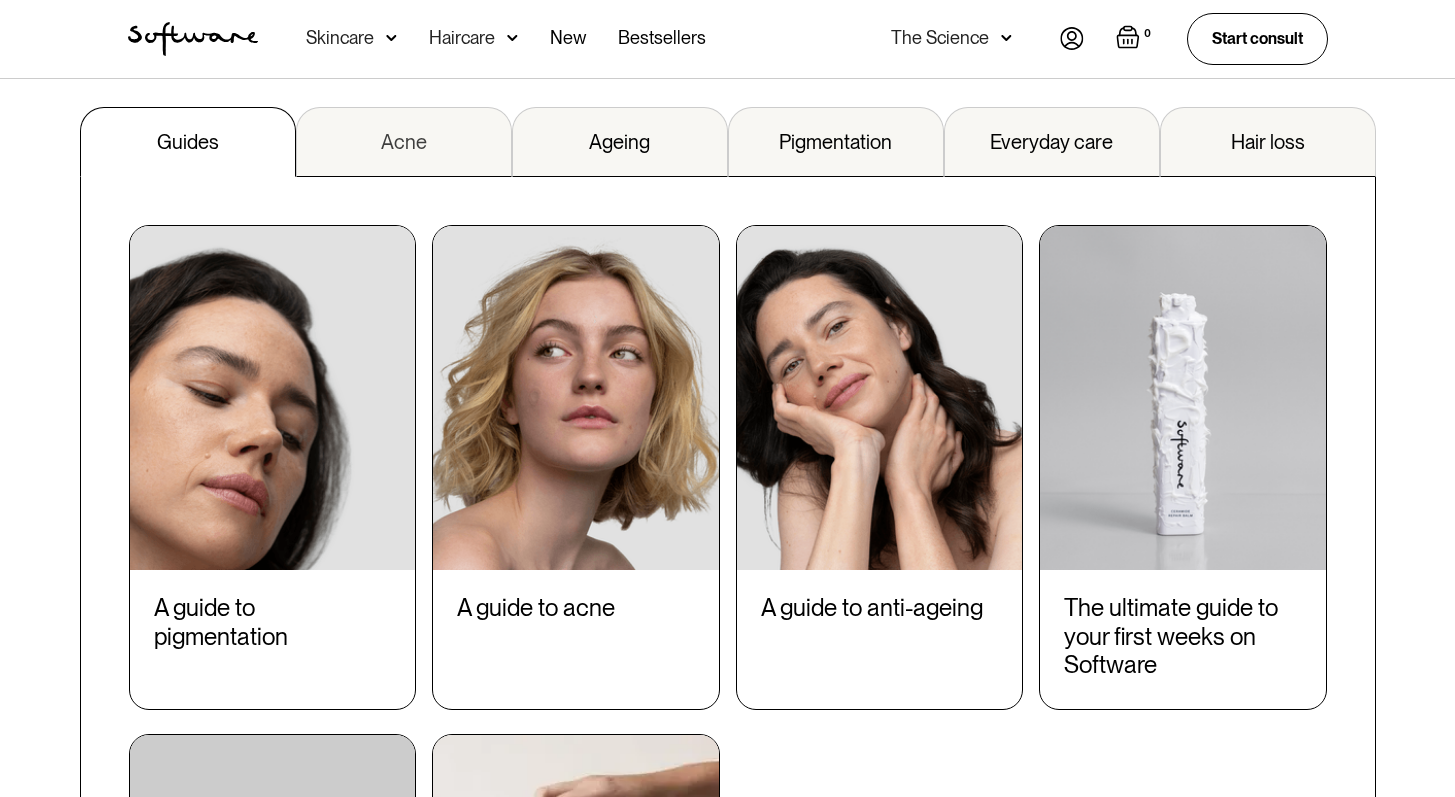 click on "Acne" at bounding box center (404, 142) 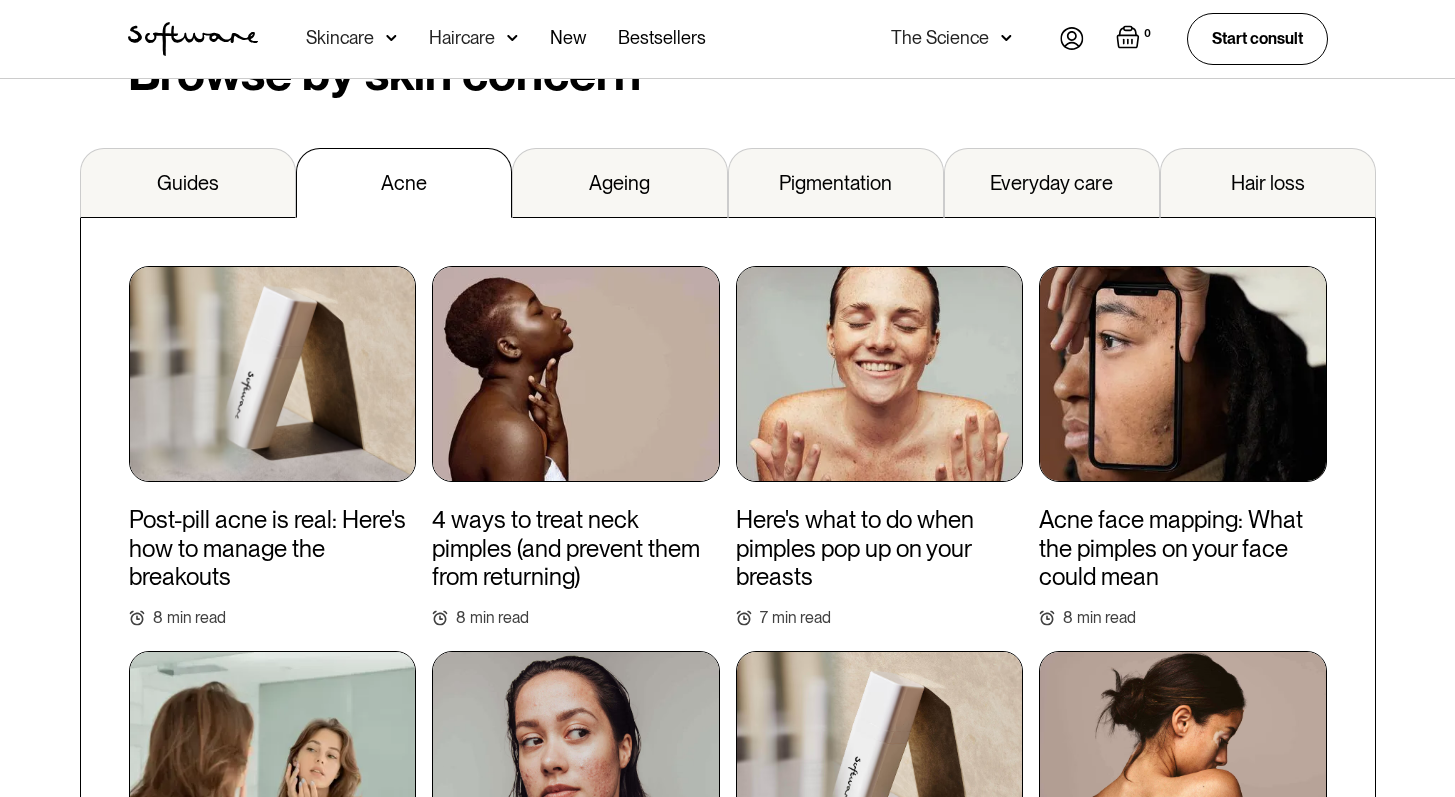 scroll, scrollTop: 2029, scrollLeft: 0, axis: vertical 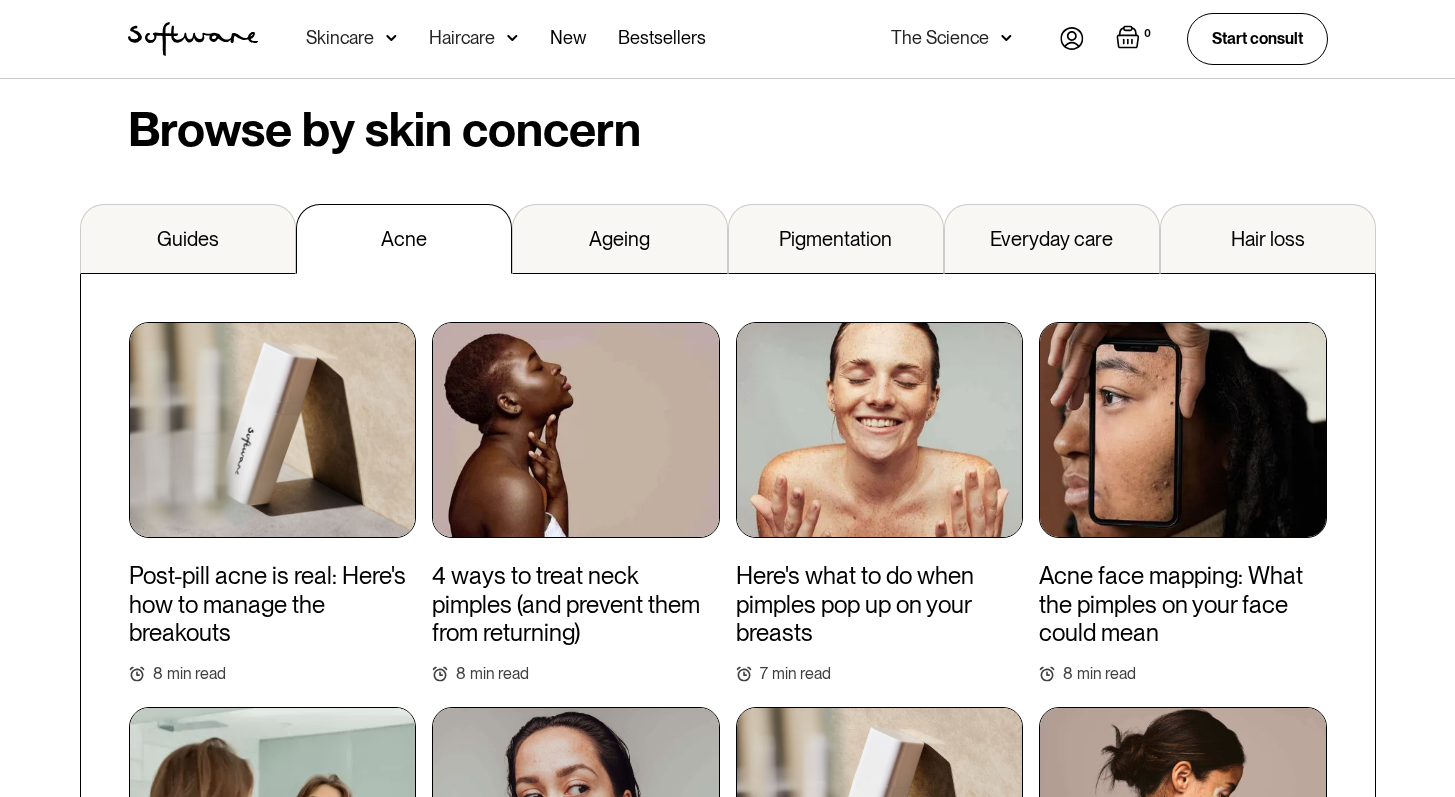 click on "Browse by skin concern Guides Acne Ageing Pigmentation Everyday care Hair loss A guide to pigmentation A guide to acne A guide to anti-ageing The ultimate guide to your first weeks on Software Your guide to the compounded skincare process How to recycle your empty Software beauty packaging Read more Post-pill acne is real: Here's how to manage the breakouts 8 min read 4 ways to treat neck pimples (and prevent them from returning) 8 min read Here's what to do when pimples pop up on your breasts 7 min read Acne face mapping: What the pimples on your face could mean 8 min read Experiencing acne on your cheeks? Here's what might be causing it 7 min read 14 ways to reduce and remove lingering acne scars 10 min read Bye, bye, bye: How to get rid of back acne for good 8 min read After treating bacne, here's how to get rid of back acne scars 8 min read Read more Lasers, creams and peels: The most effective age spot treatments 7 min read Can certain foods actually age your face? Here's what to eat for healthy skin 9" at bounding box center (727, 669) 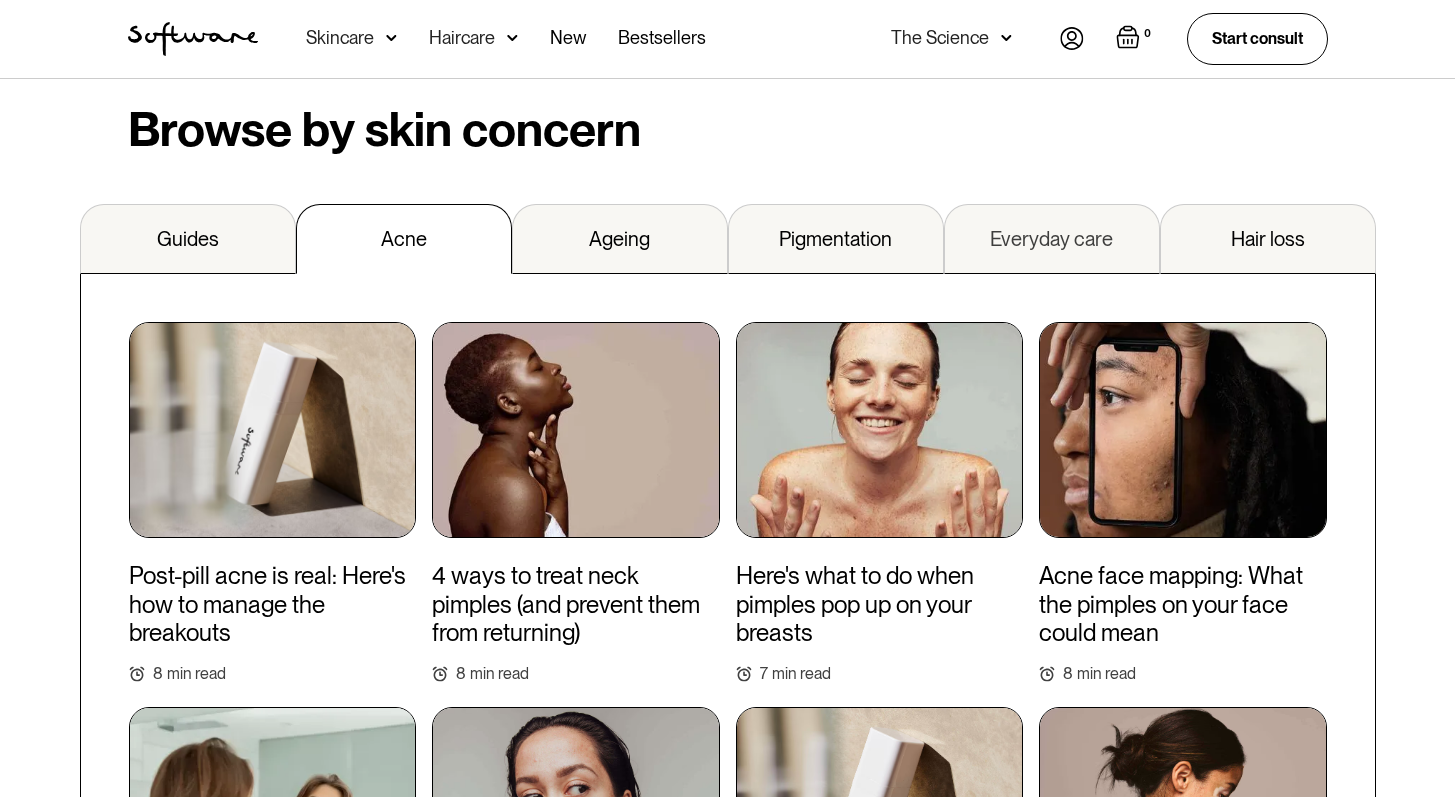 click on "Everyday care" at bounding box center [1051, 239] 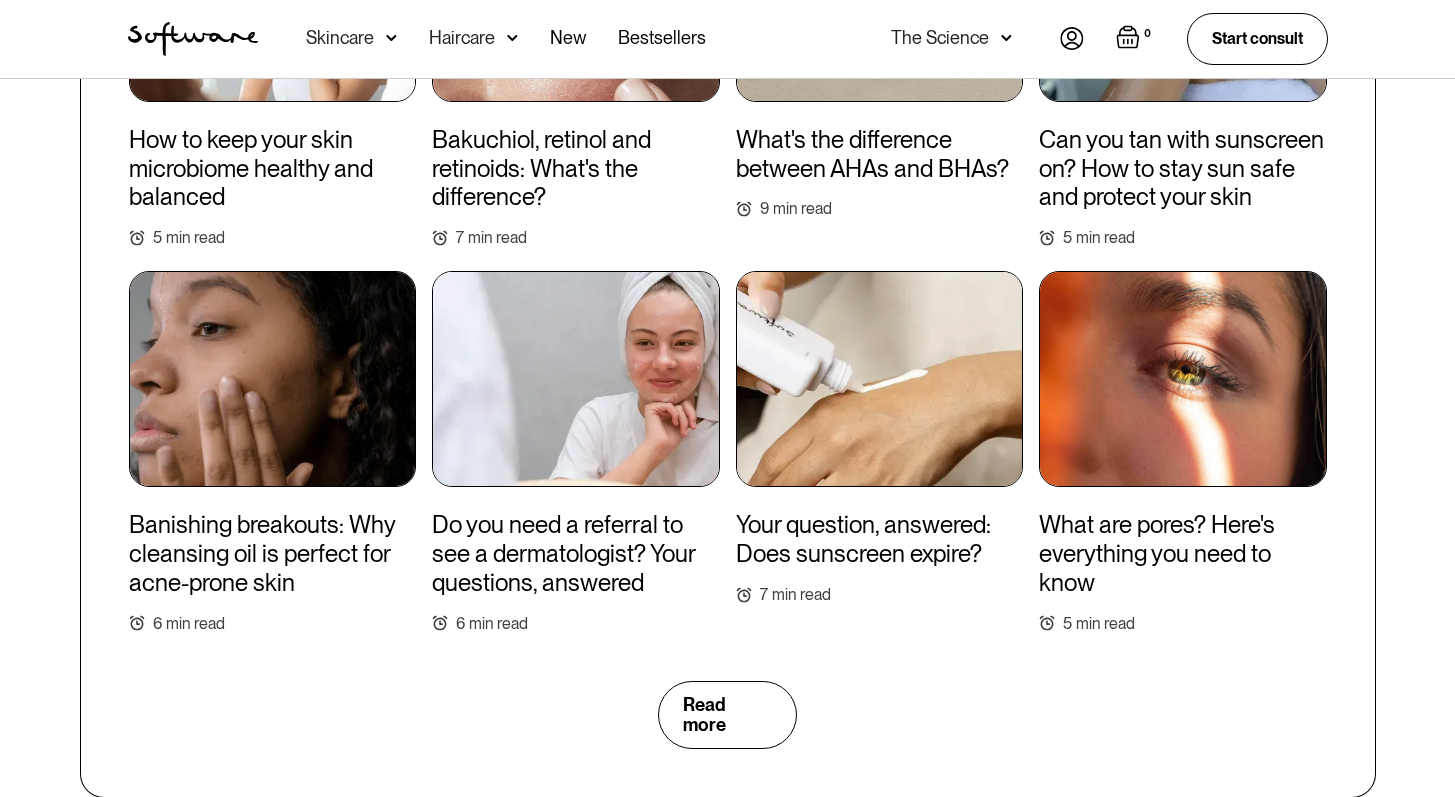 scroll, scrollTop: 2469, scrollLeft: 0, axis: vertical 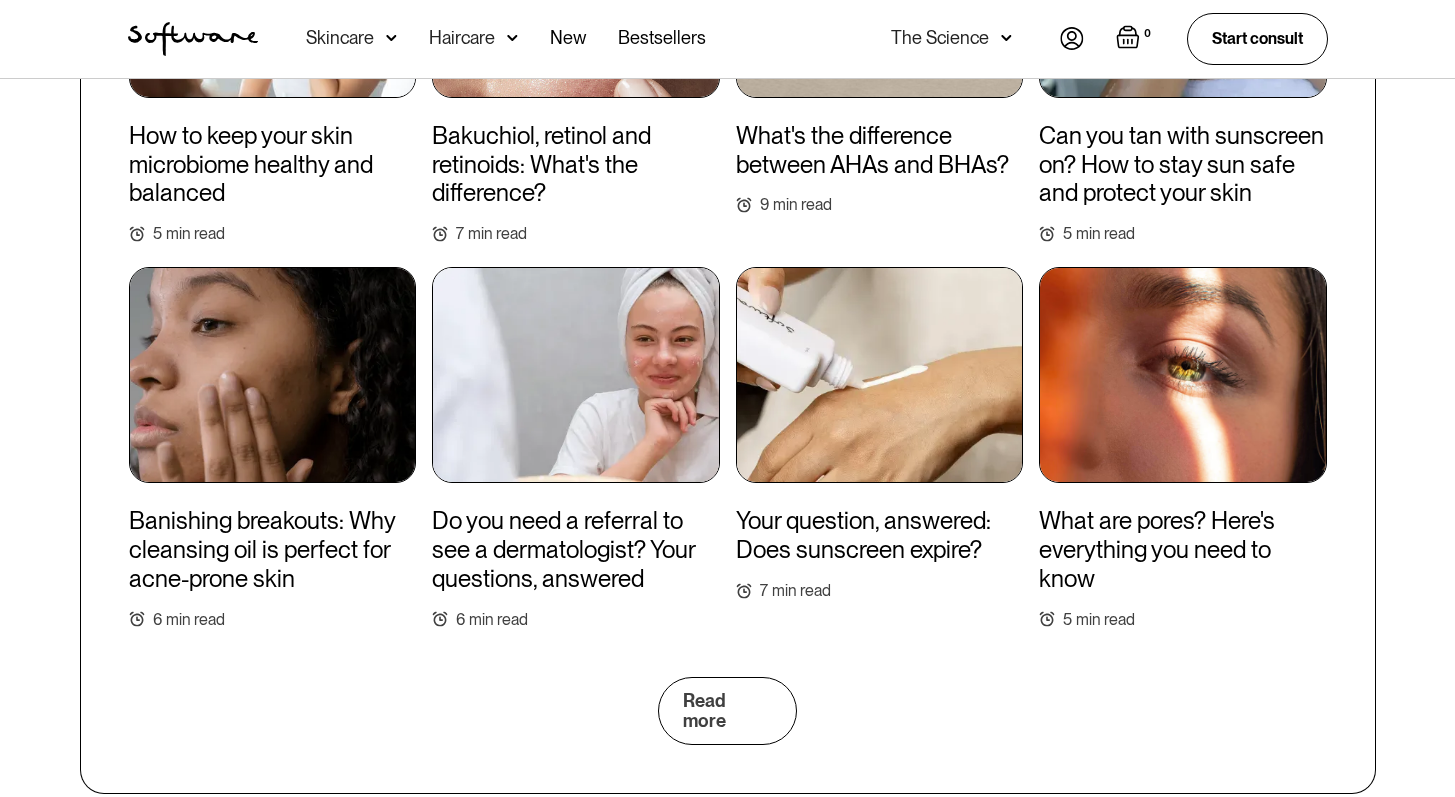 click on "Read more" at bounding box center [727, 711] 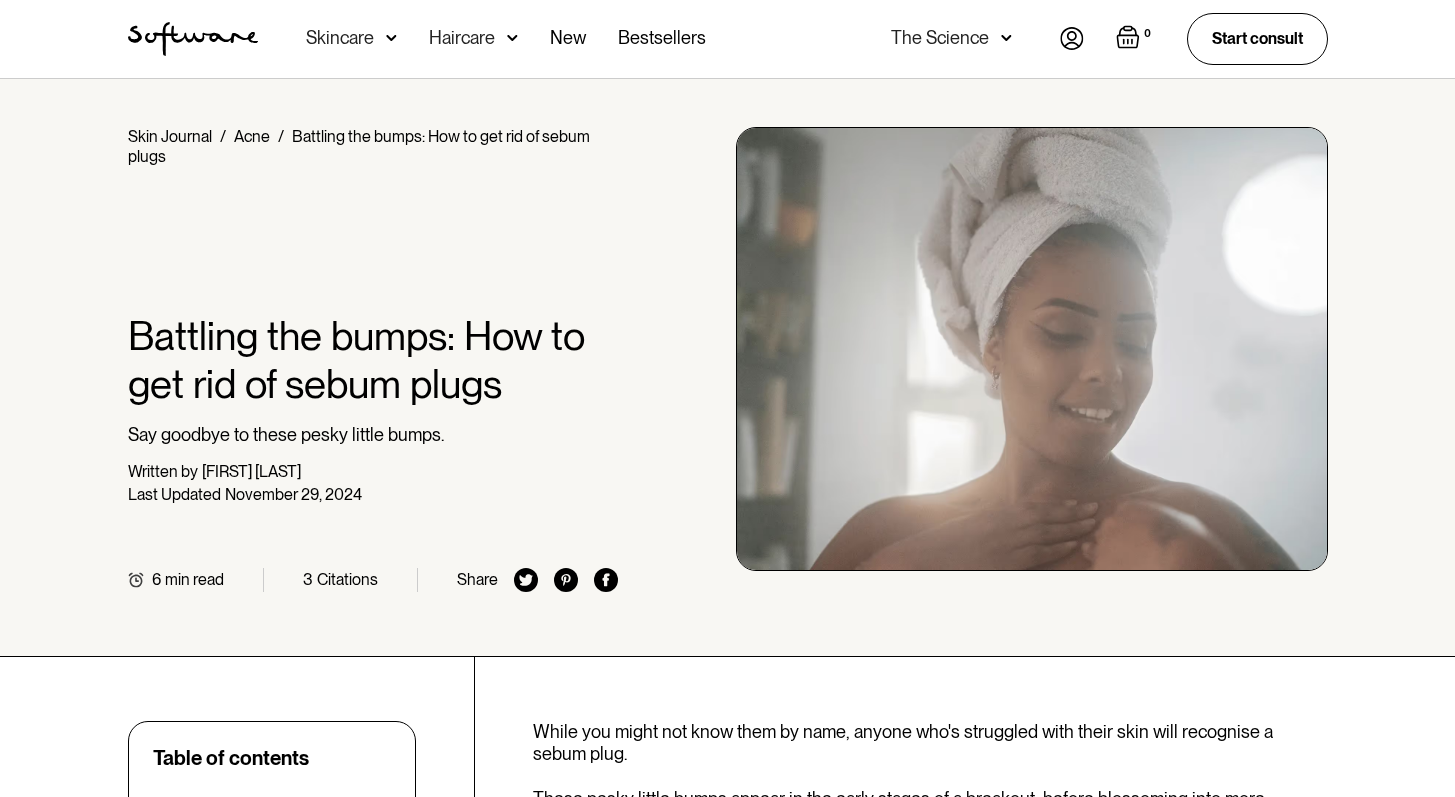 scroll, scrollTop: 0, scrollLeft: 0, axis: both 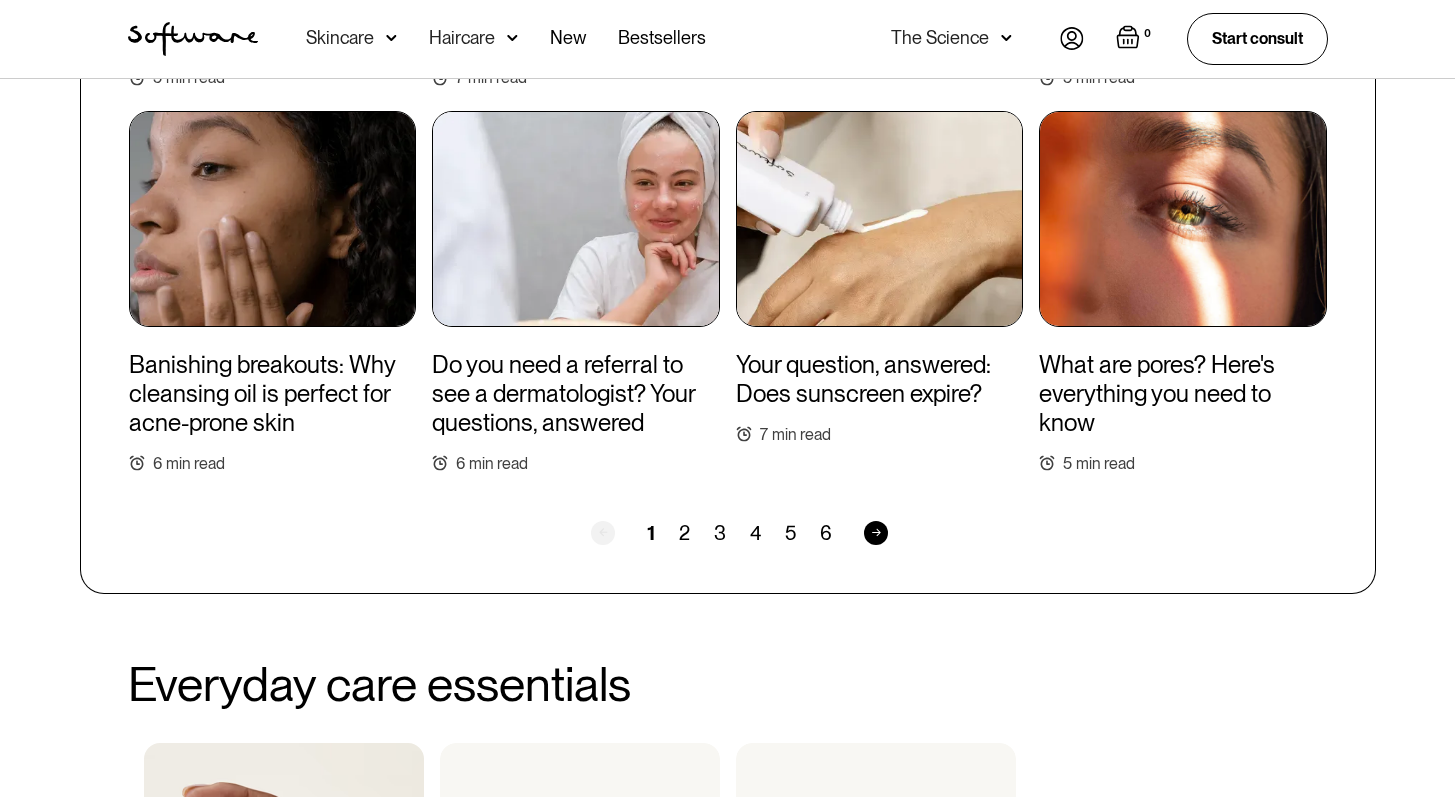 click on "2" at bounding box center (684, 533) 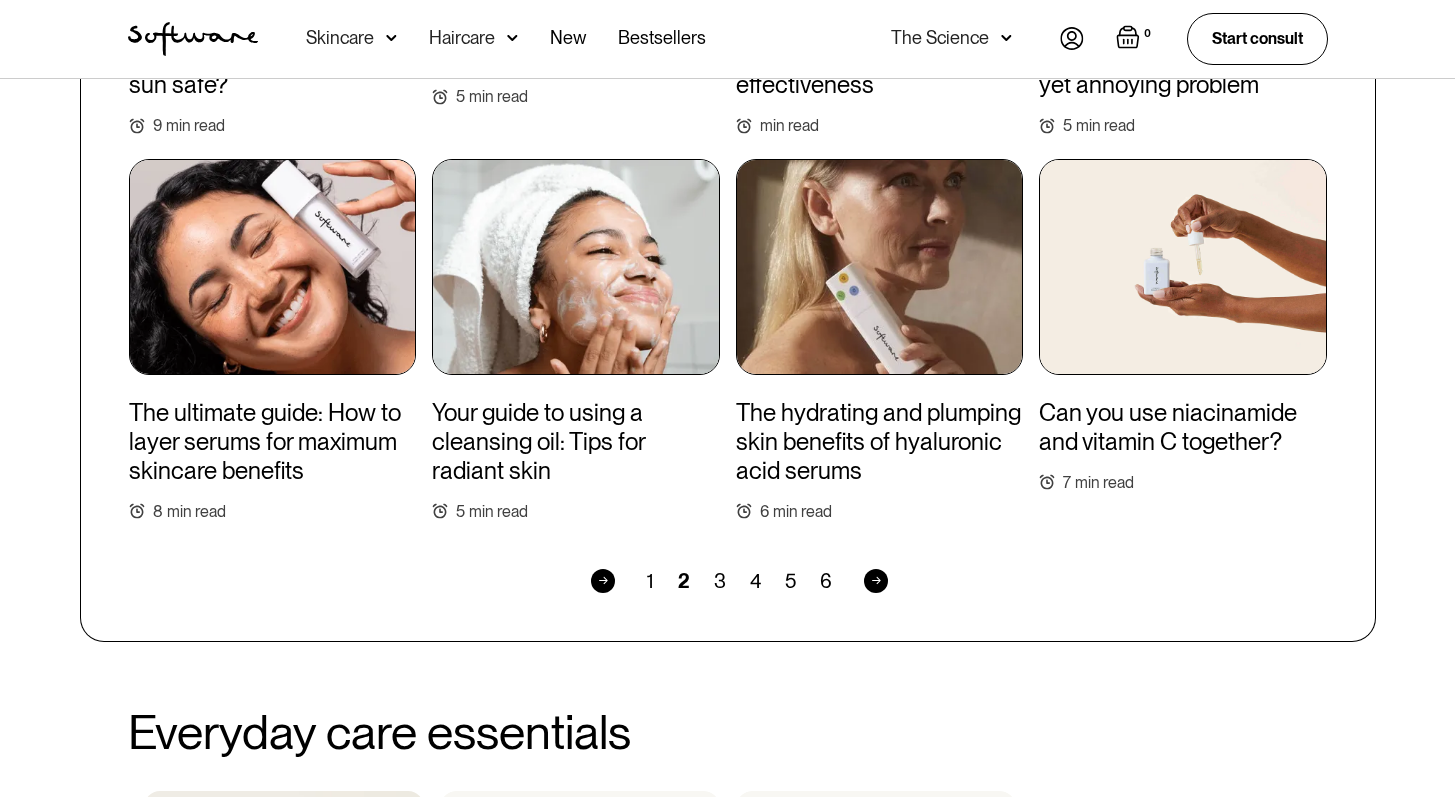 scroll, scrollTop: 1827, scrollLeft: 0, axis: vertical 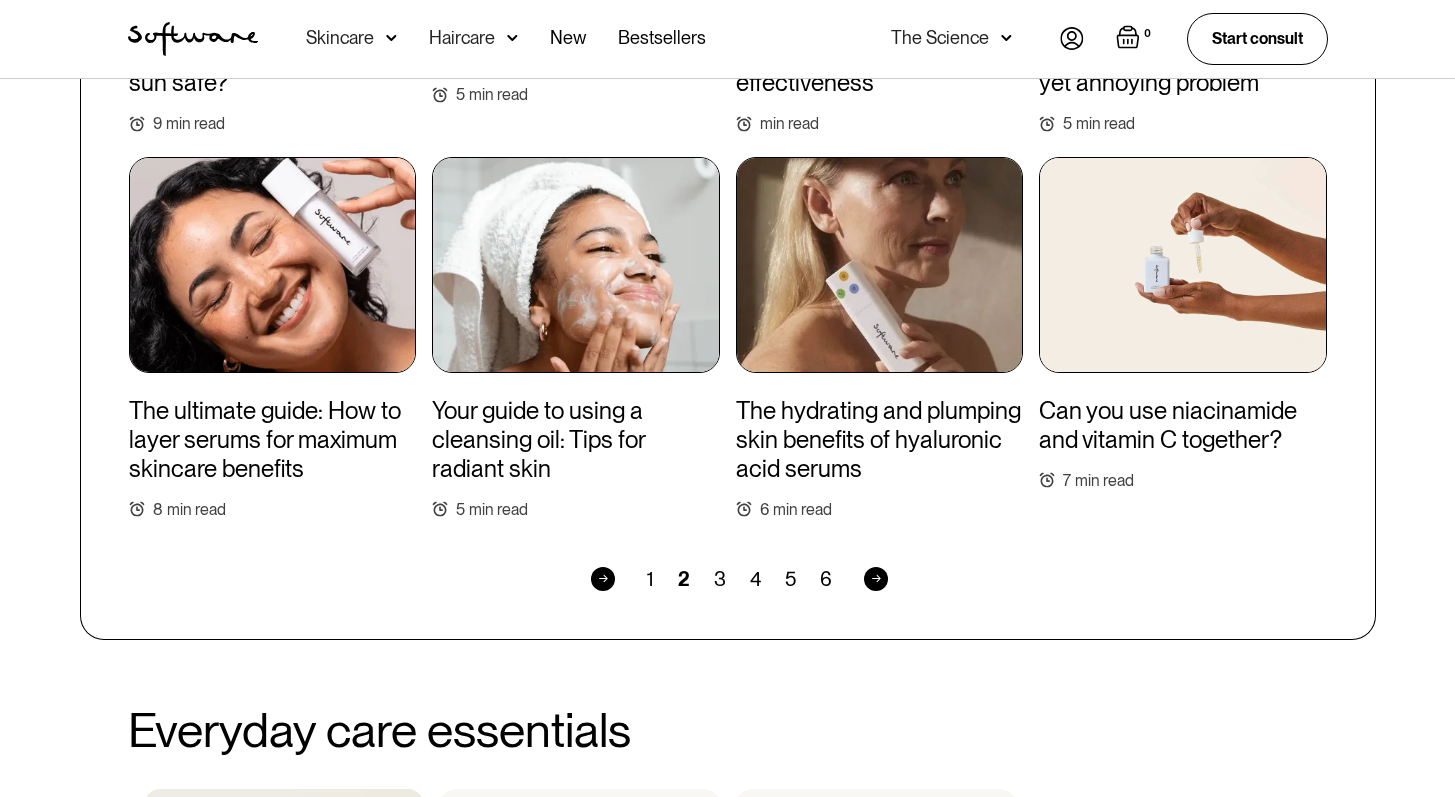 click on "3" at bounding box center (720, 579) 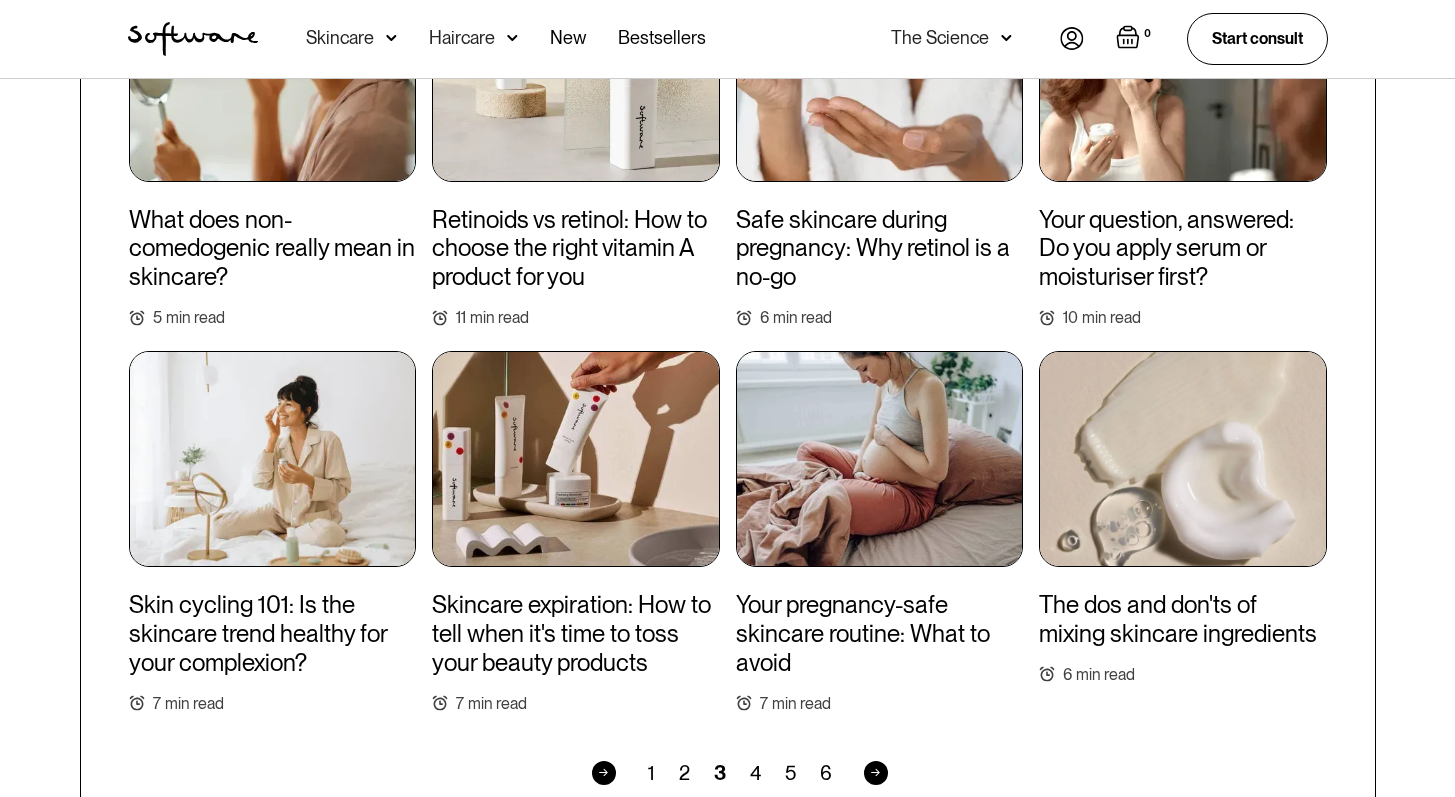 scroll, scrollTop: 1707, scrollLeft: 0, axis: vertical 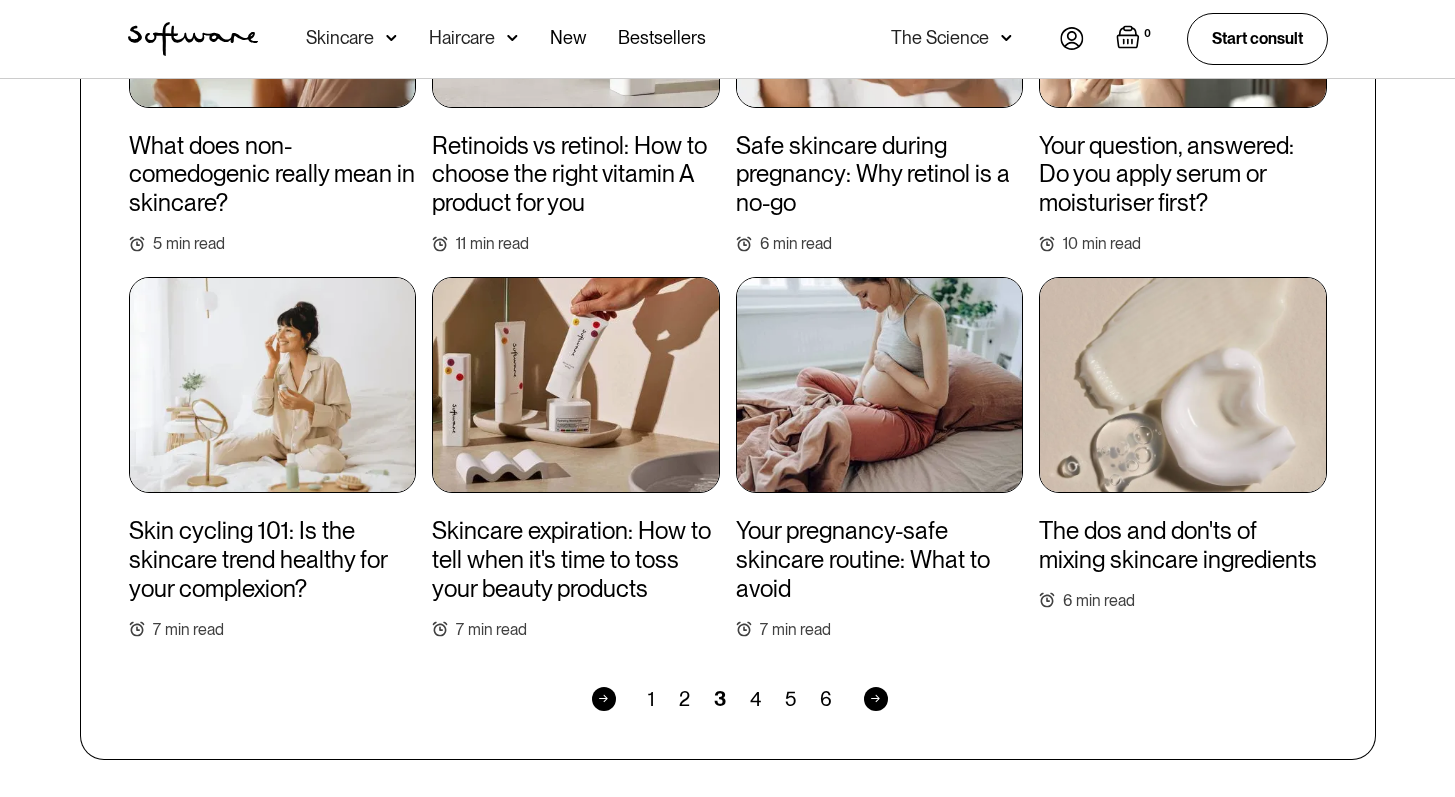 click on "4" at bounding box center (755, 699) 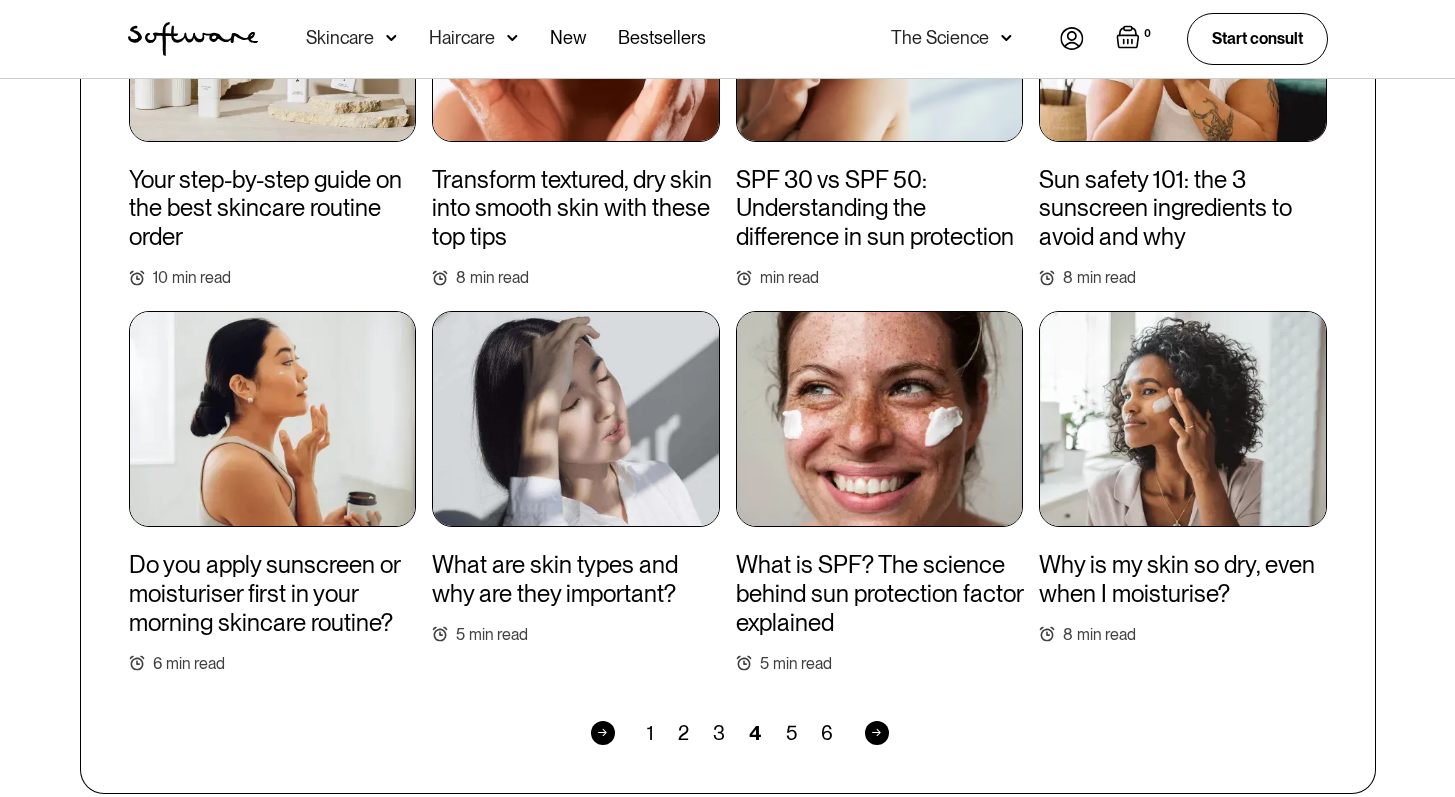 scroll, scrollTop: 1675, scrollLeft: 0, axis: vertical 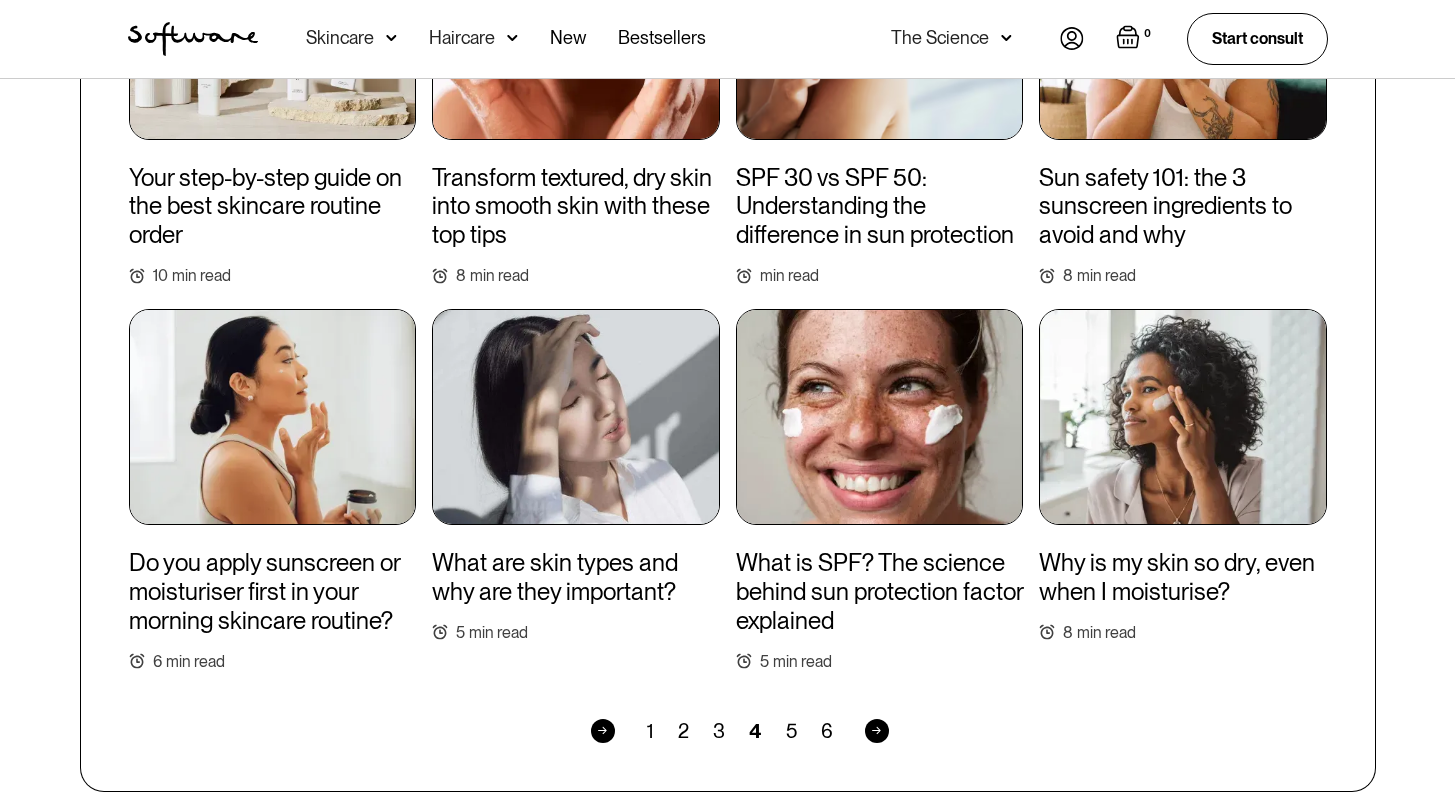 click on "5" at bounding box center [791, 731] 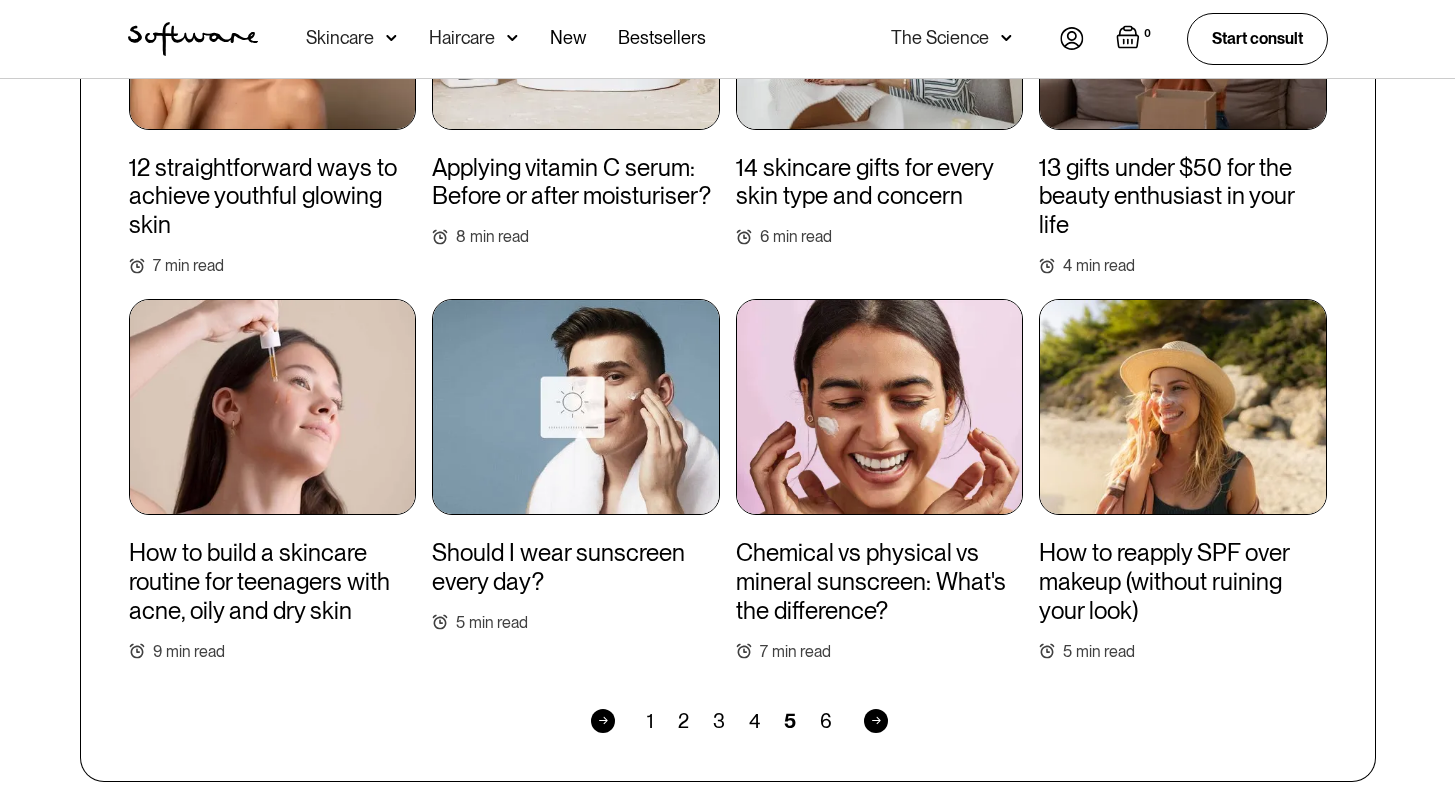 scroll, scrollTop: 1707, scrollLeft: 0, axis: vertical 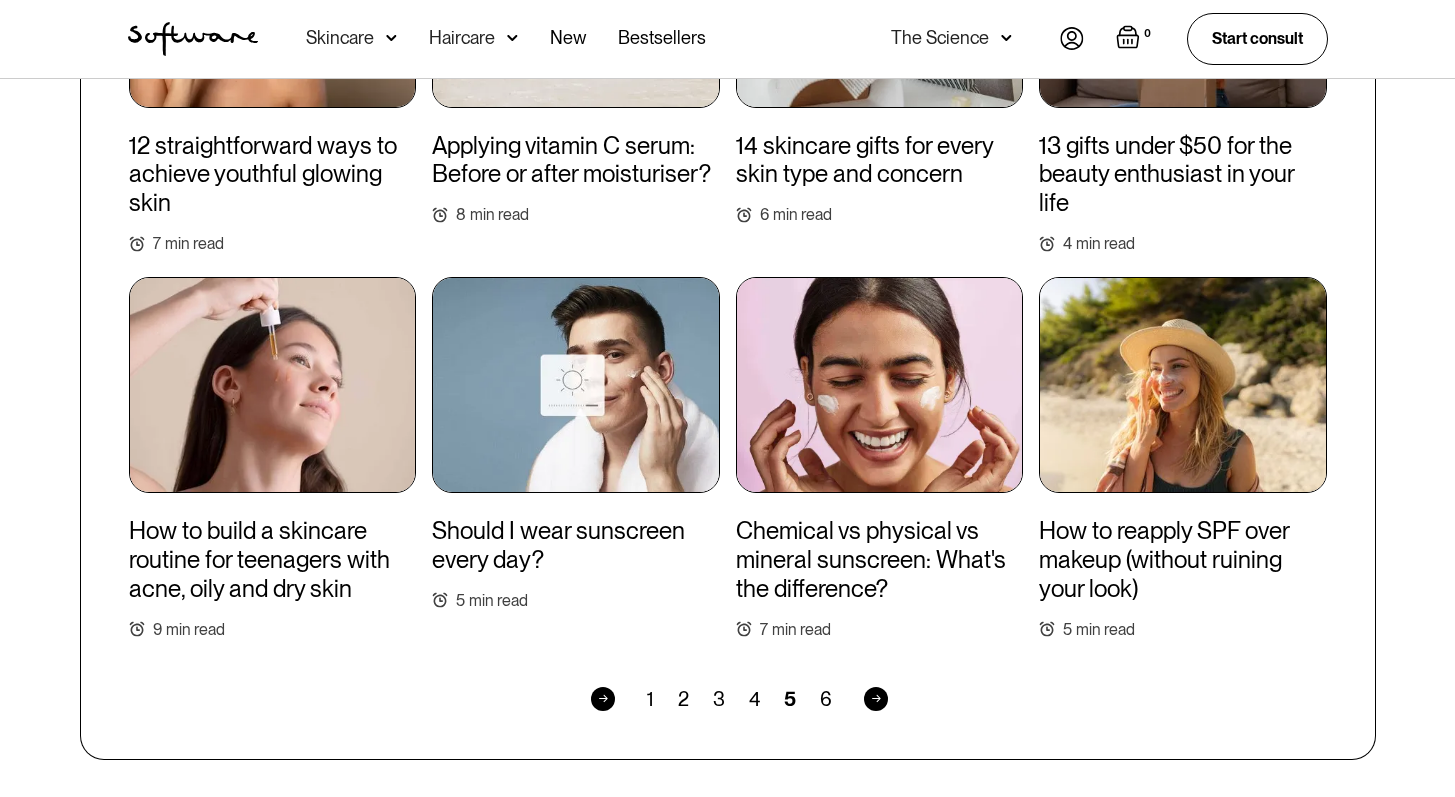 click at bounding box center [273, 385] 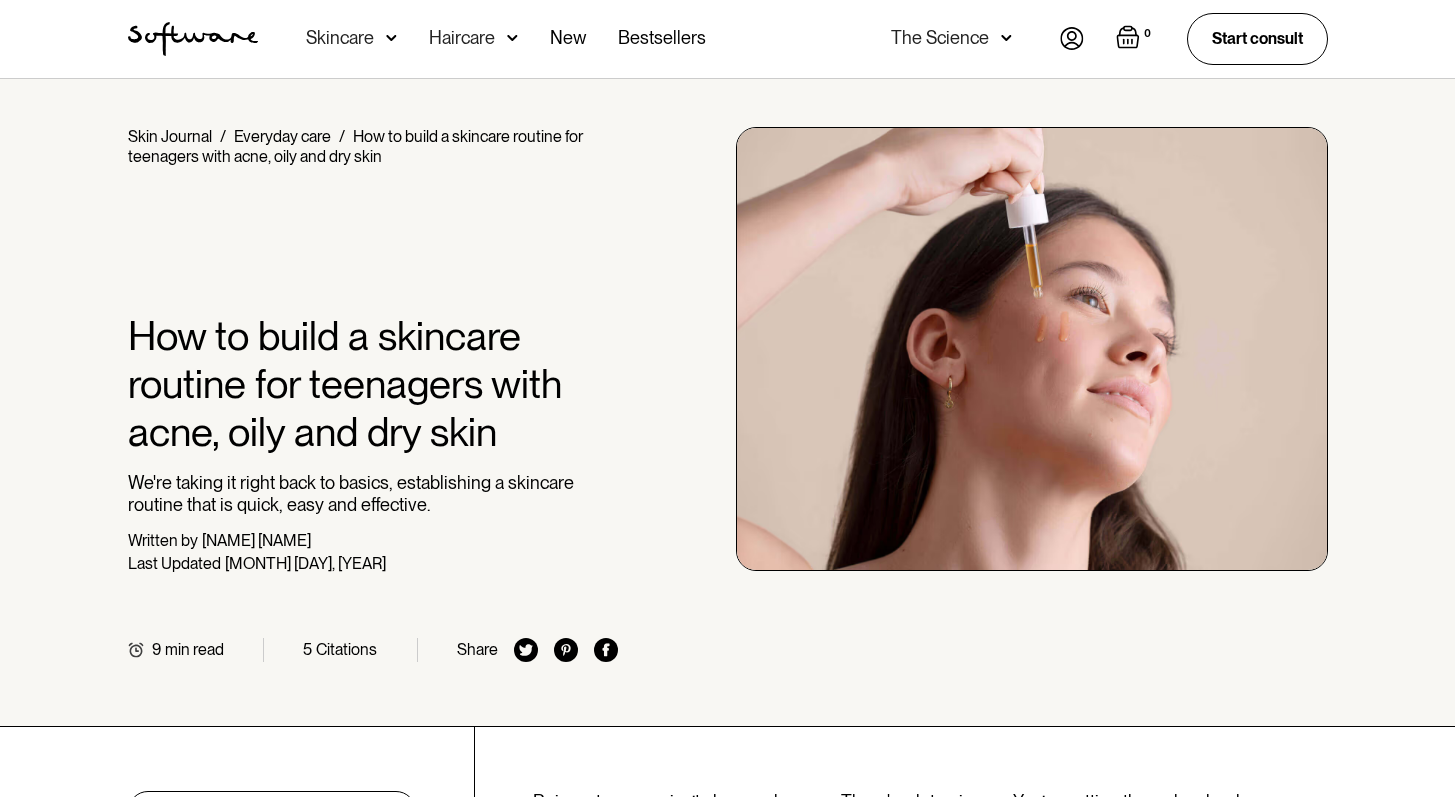 scroll, scrollTop: 0, scrollLeft: 0, axis: both 